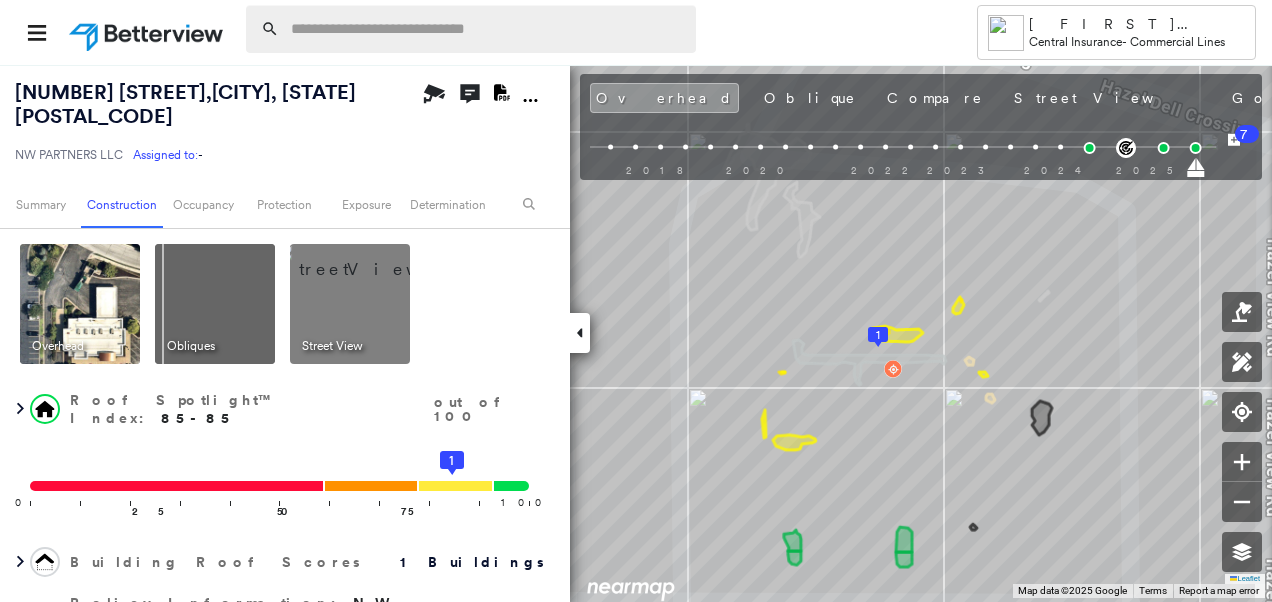 scroll, scrollTop: 0, scrollLeft: 0, axis: both 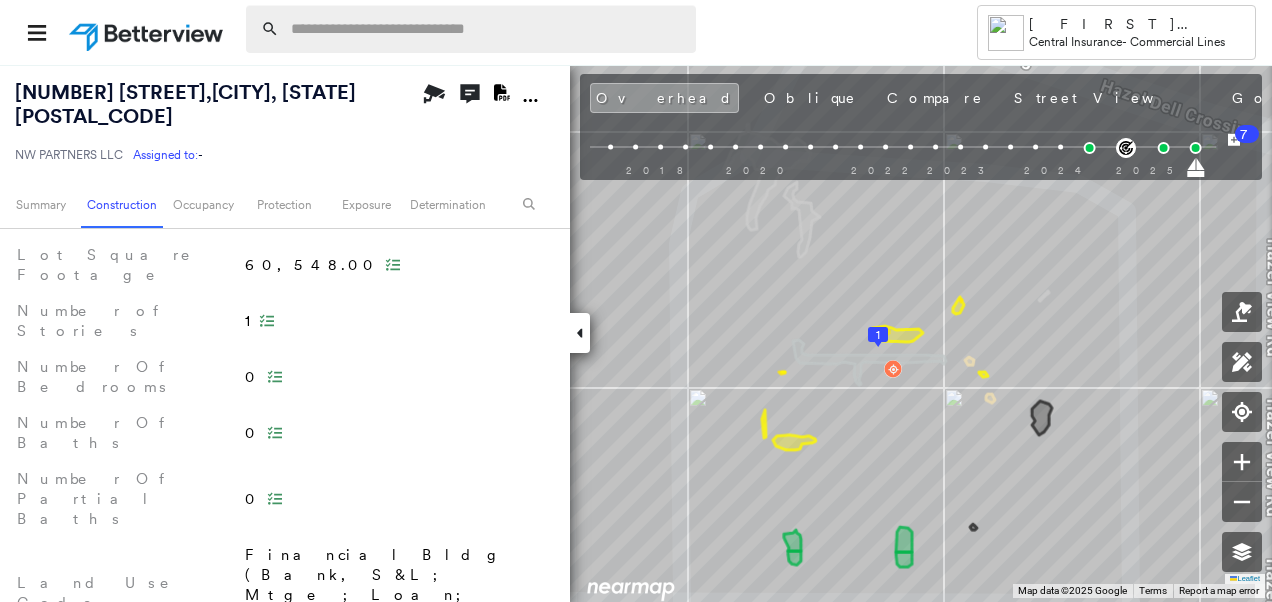 click at bounding box center (487, 29) 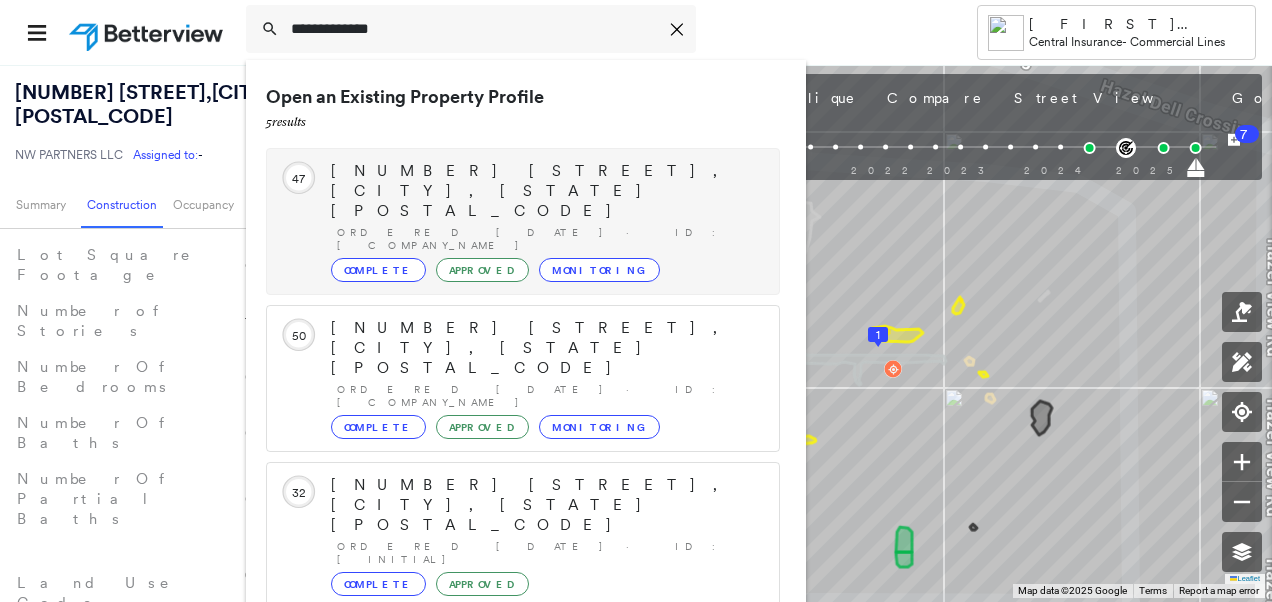 type on "**********" 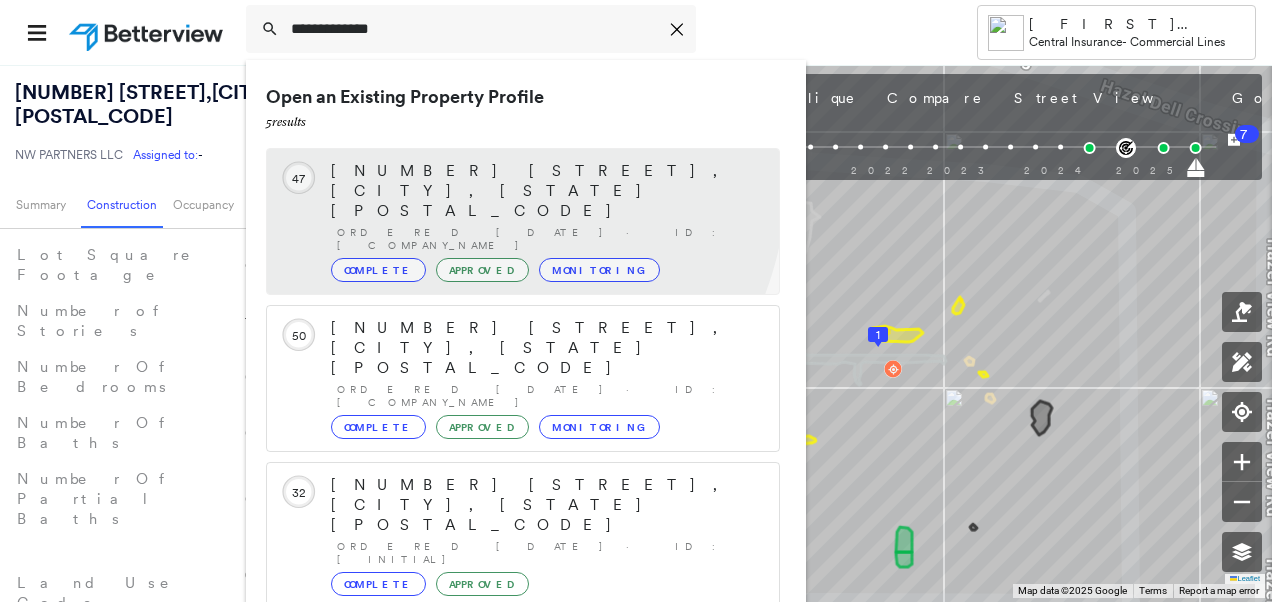 click on "[NUMBER] [STREET], [CITY], [STATE] [POSTAL_CODE]" at bounding box center (545, 191) 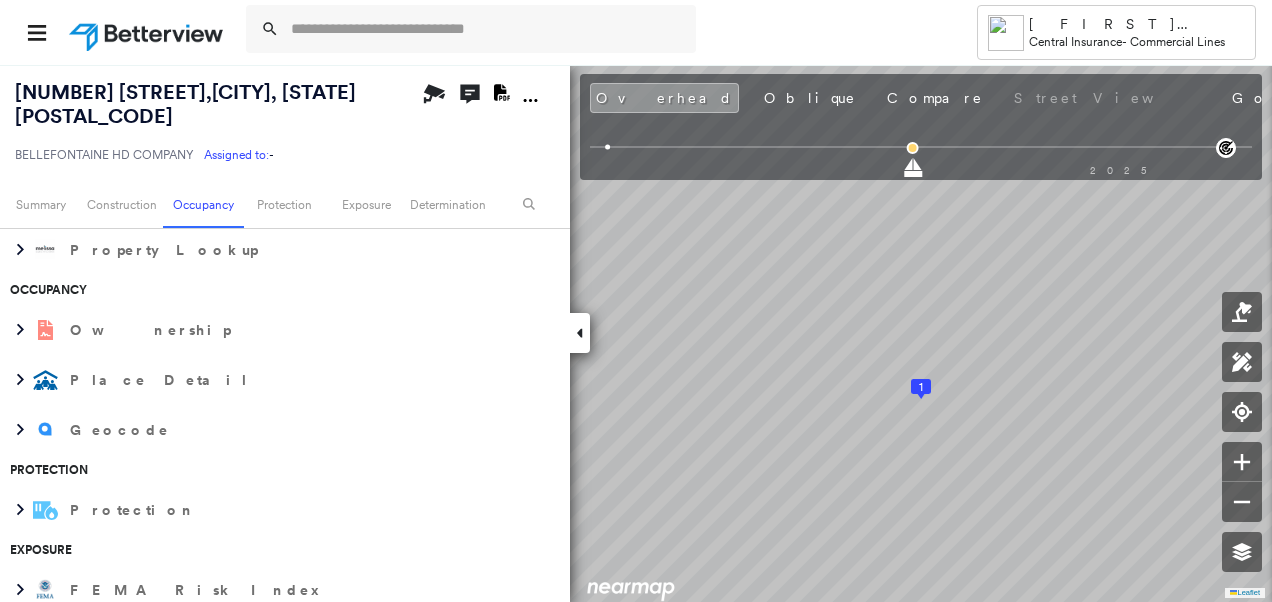 scroll, scrollTop: 792, scrollLeft: 0, axis: vertical 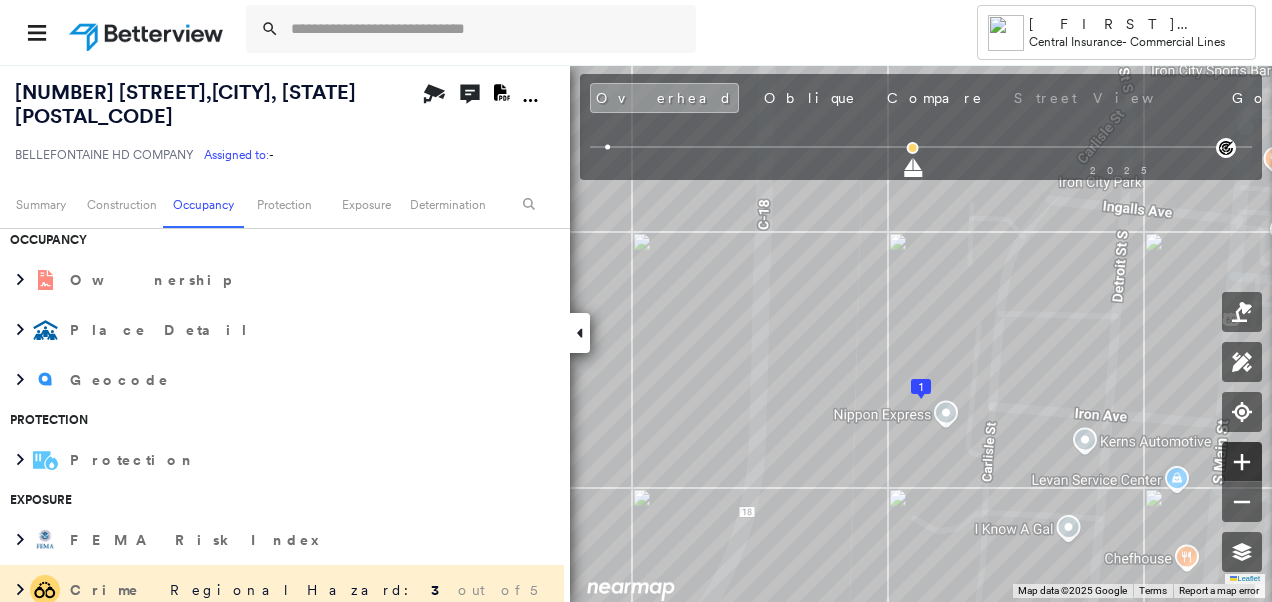 click 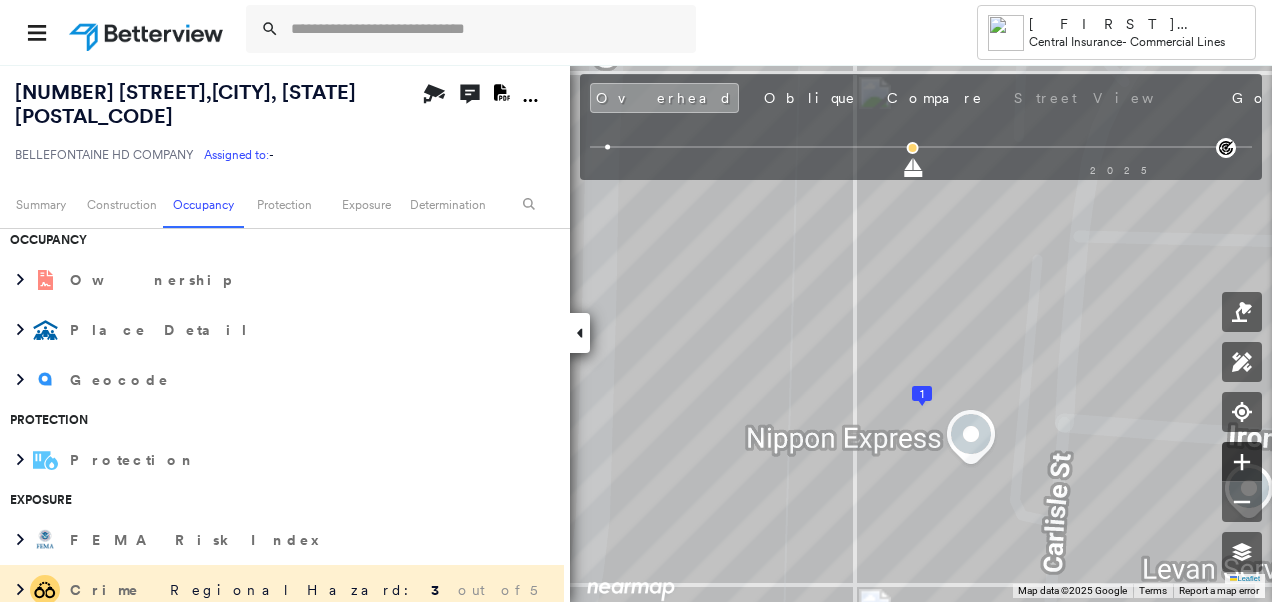 click 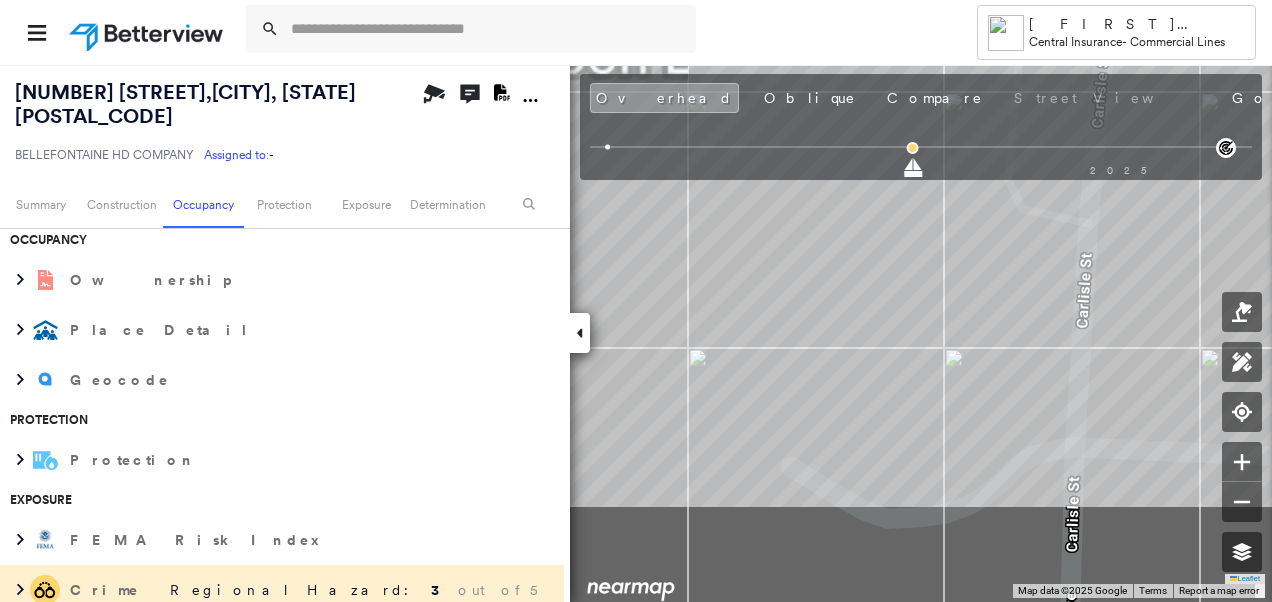 click on "Roof Spotlights : Patching, Rust, Staining, Skylight, Vent and [NUMBER] more Property Features : Yard Debris, Cracked Pavement, Disintegrated Pavement, Significantly Stained Pavement, Nonwooden Construction Material and [NUMBER] more Roof Size & Shape : [NUMBER] building - Gable | Metal Panel Assessor and MLS Details BuildZoom - Building Permit Data and Analysis Property Lookup Occupancy Ownership Place Detail Geocode Protection Protection Exposure FEMA Risk Index Crime Regional Hazard: [NUMBER] out of [NUMBER] Additional Perils Guidewire HazardHub HazardHub Risks Determination Flags" at bounding box center [636, 333] 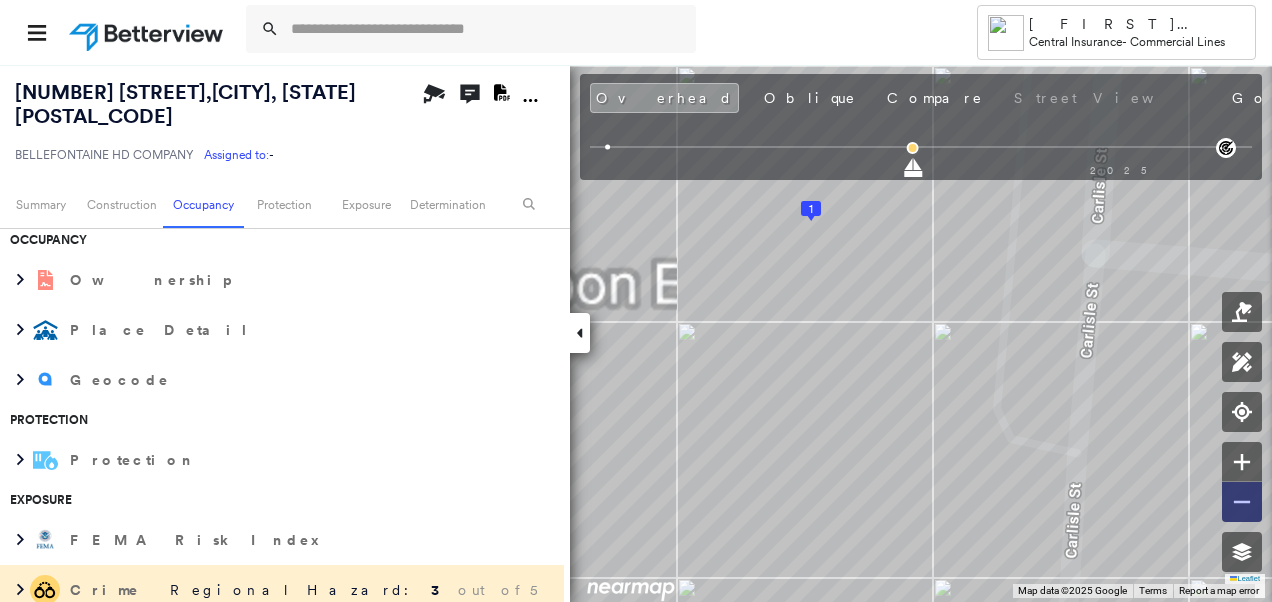 click 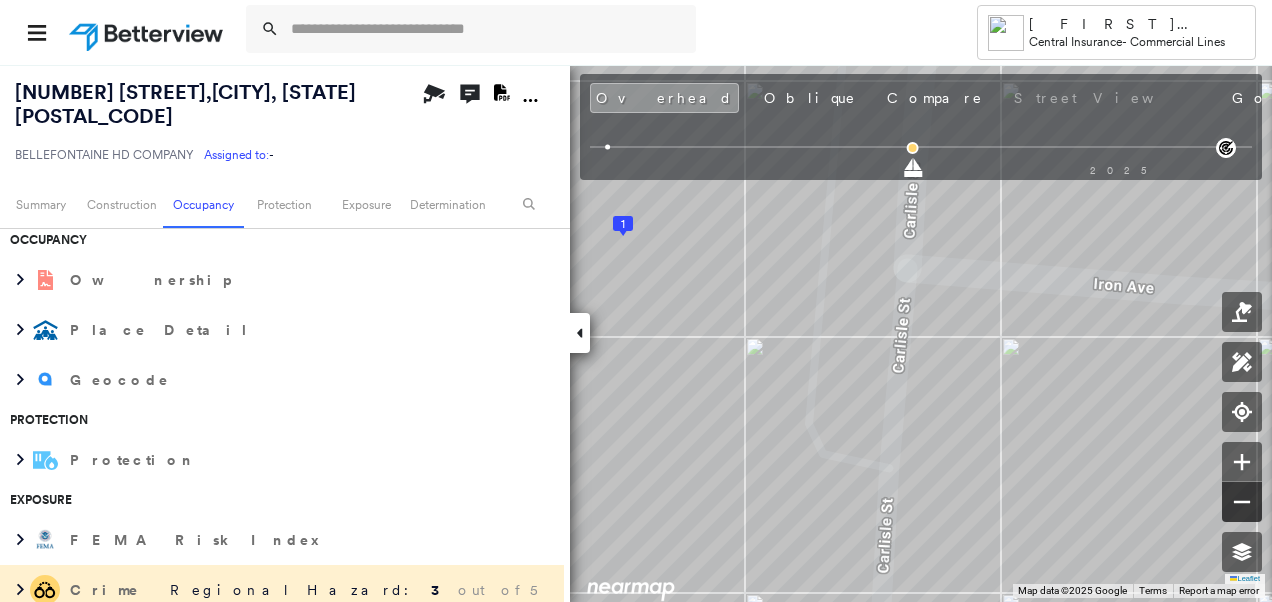 click 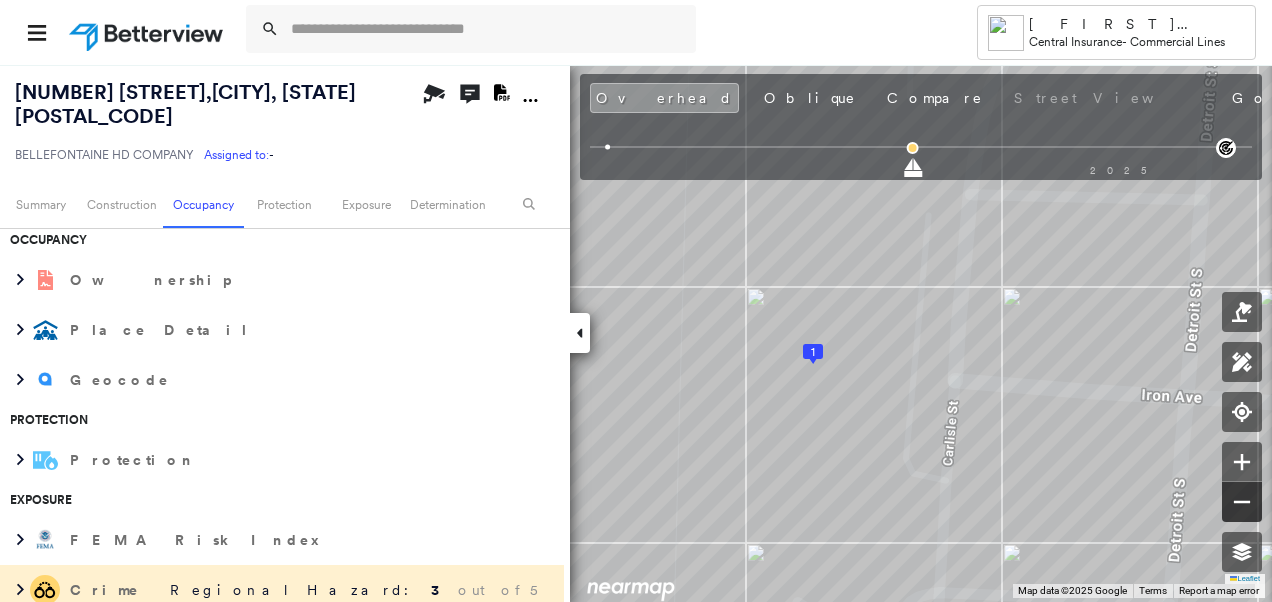 click at bounding box center [1242, 502] 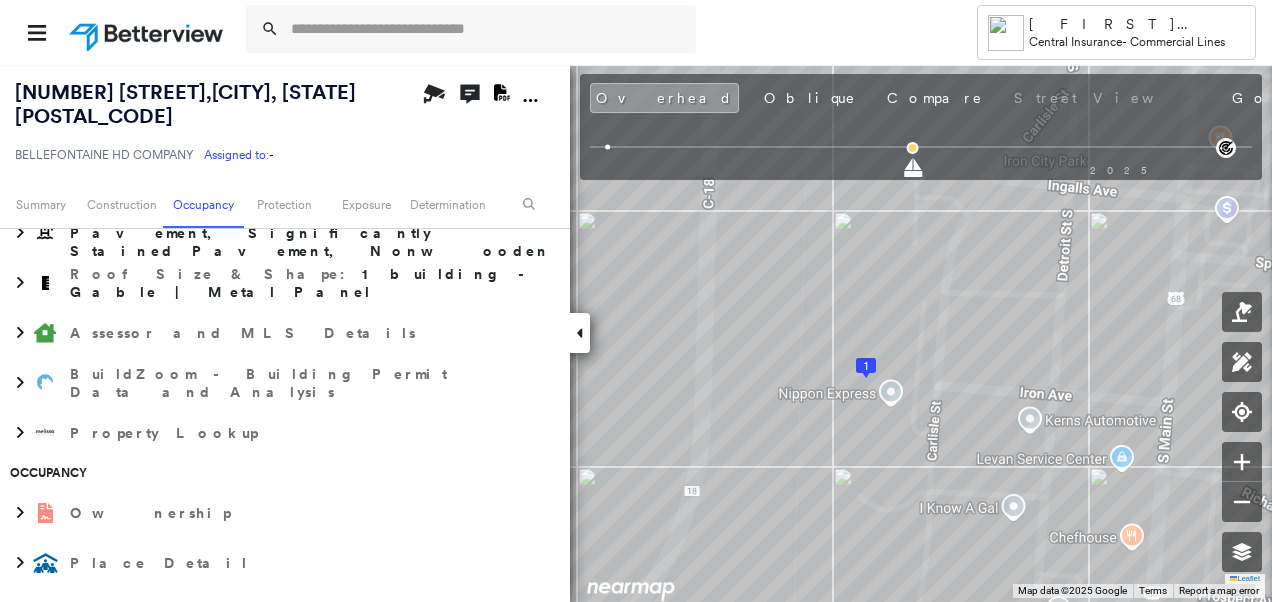 scroll, scrollTop: 457, scrollLeft: 0, axis: vertical 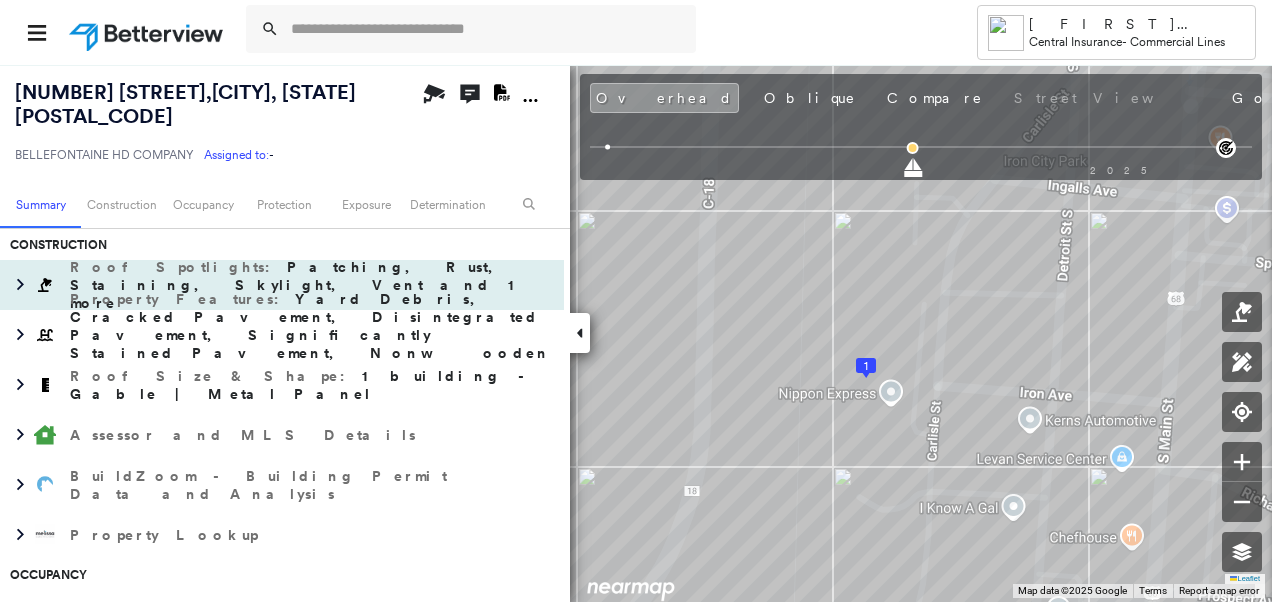 click on "Roof Spotlights :  Patching, Rust, Staining, Skylight, Vent and 1 more" at bounding box center (312, 285) 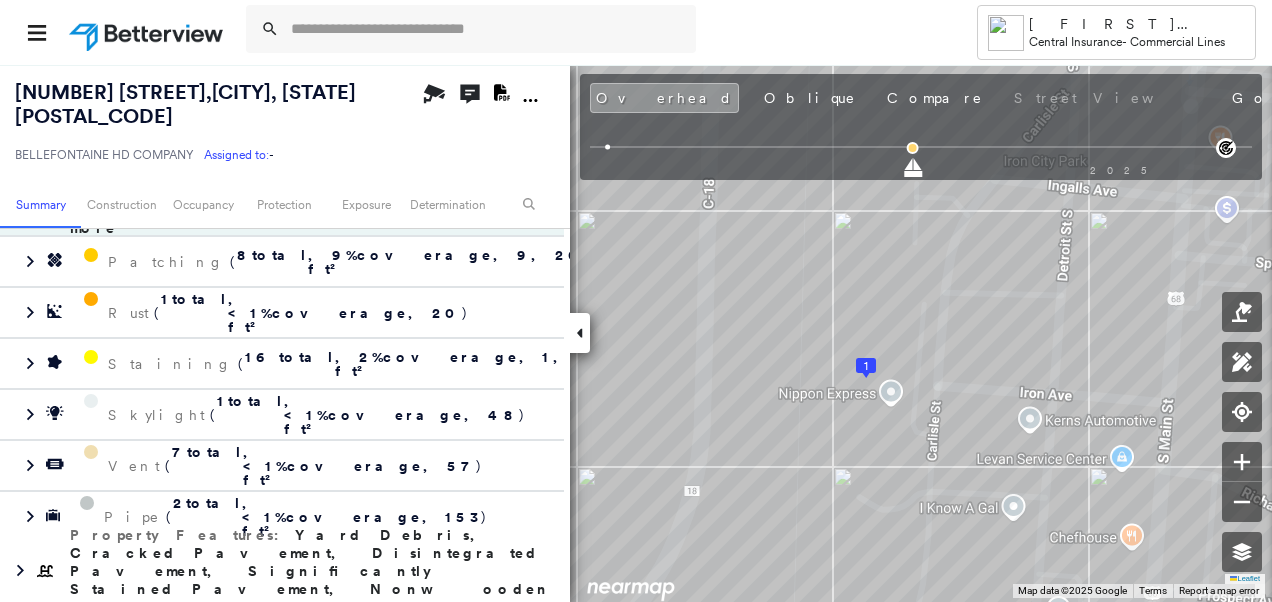 scroll, scrollTop: 536, scrollLeft: 0, axis: vertical 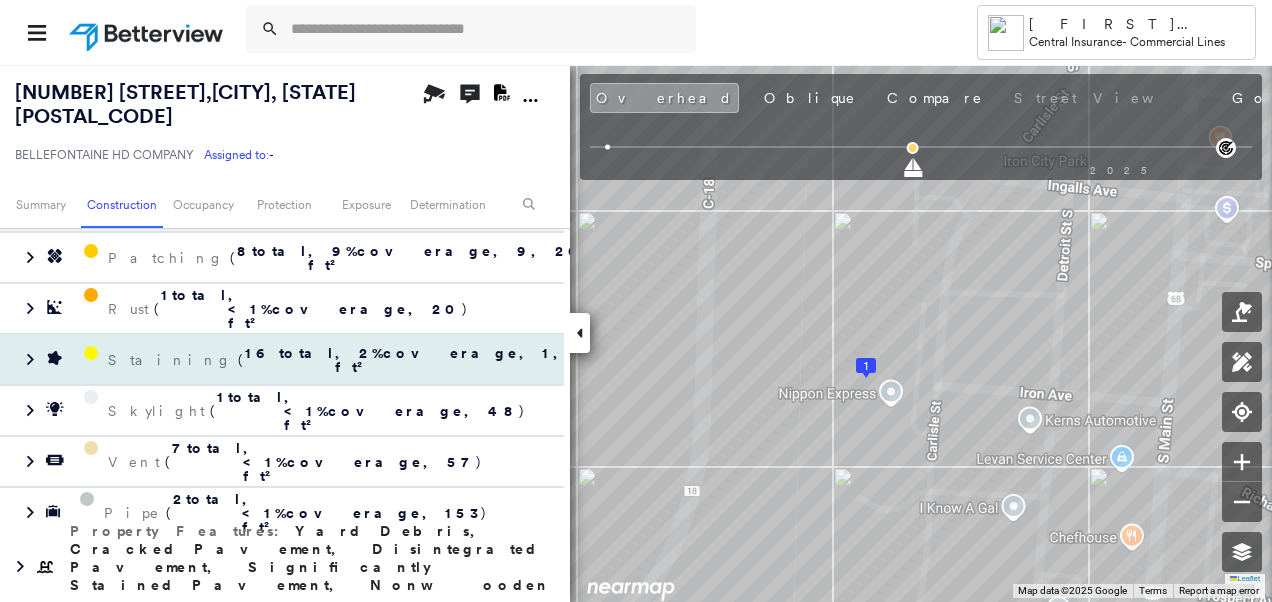 click on "Staining ( 16  total ,  2 %  coverage,  1,740 ft² )" at bounding box center (282, 360) 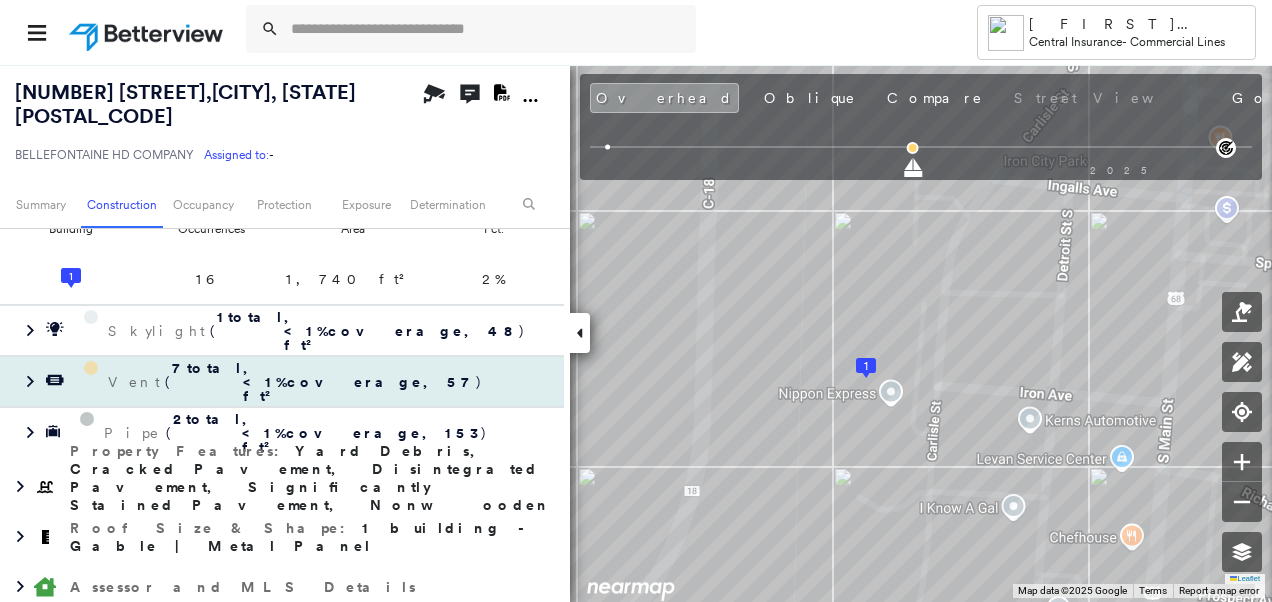 scroll, scrollTop: 720, scrollLeft: 0, axis: vertical 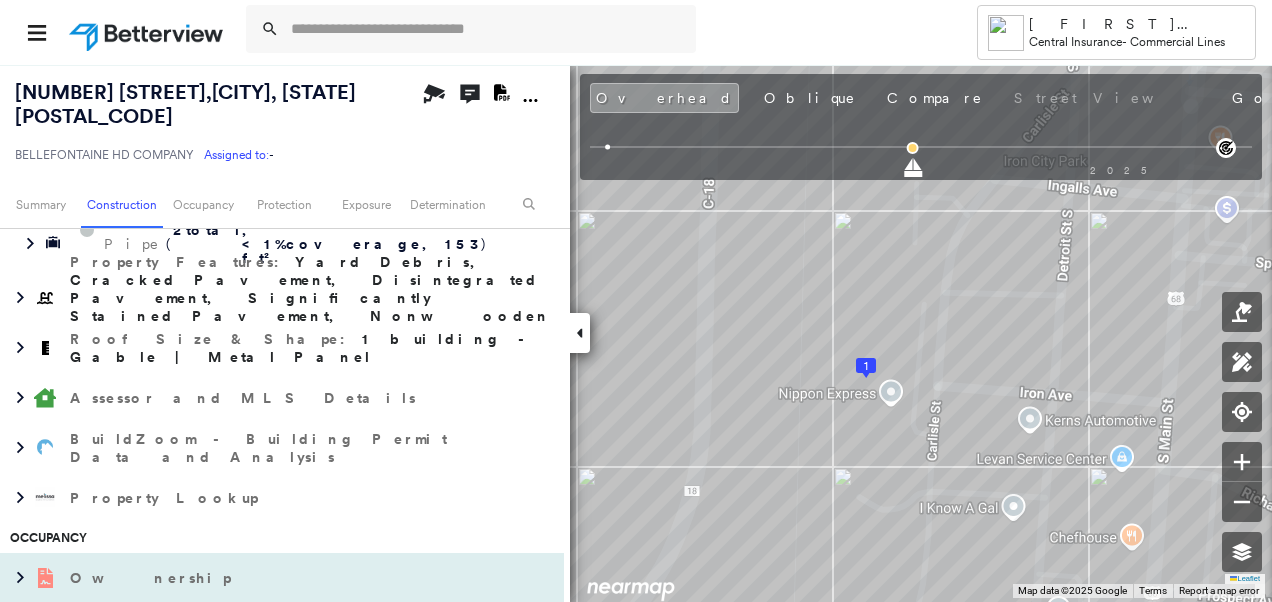 click on "Ownership" at bounding box center [152, 578] 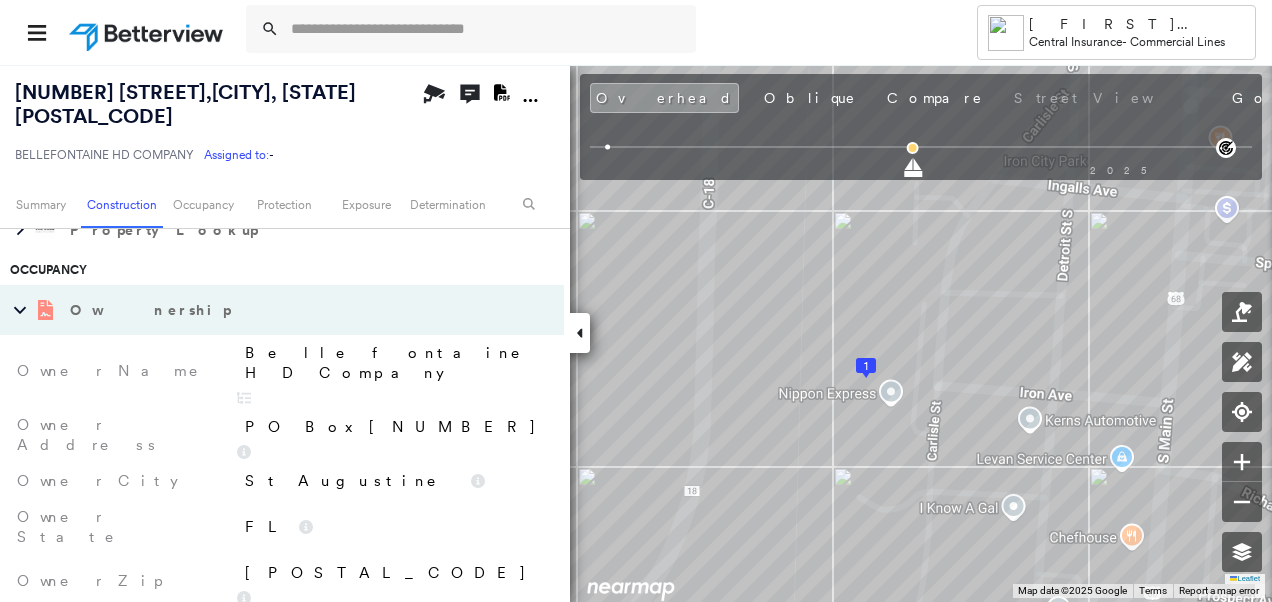scroll, scrollTop: 1222, scrollLeft: 0, axis: vertical 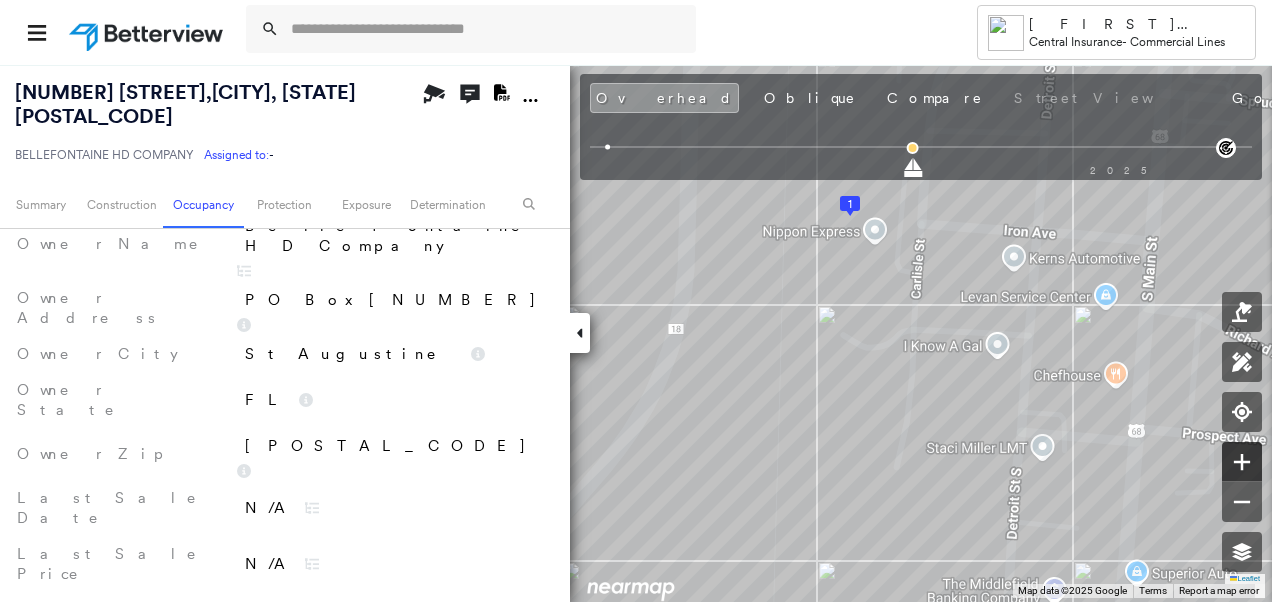click 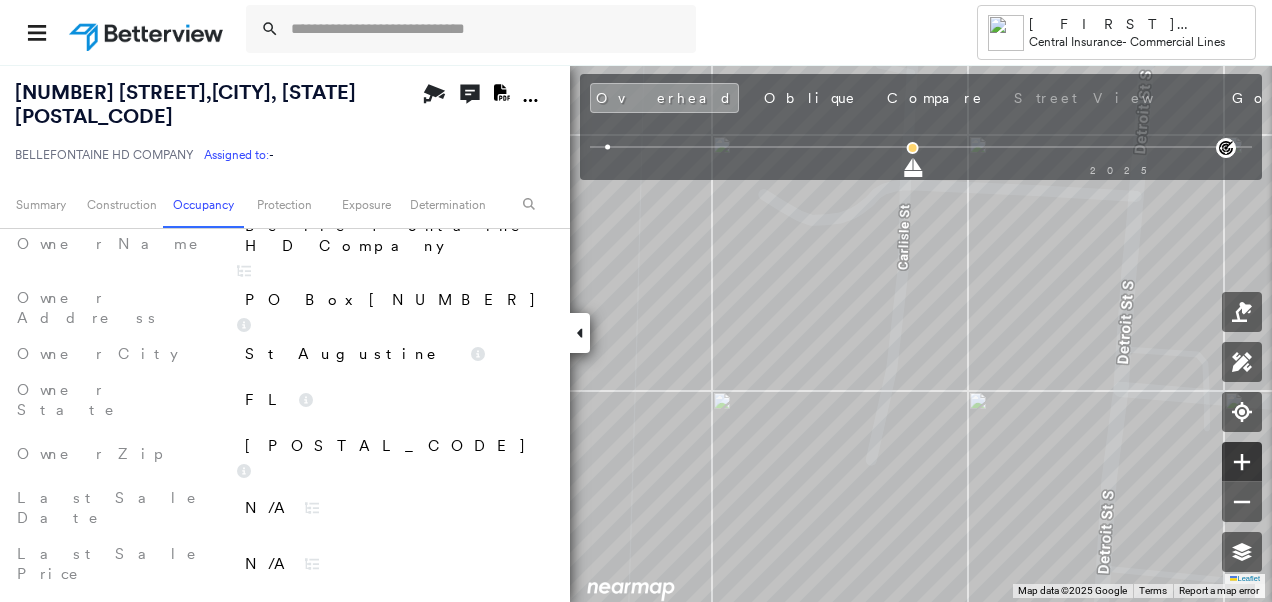 click 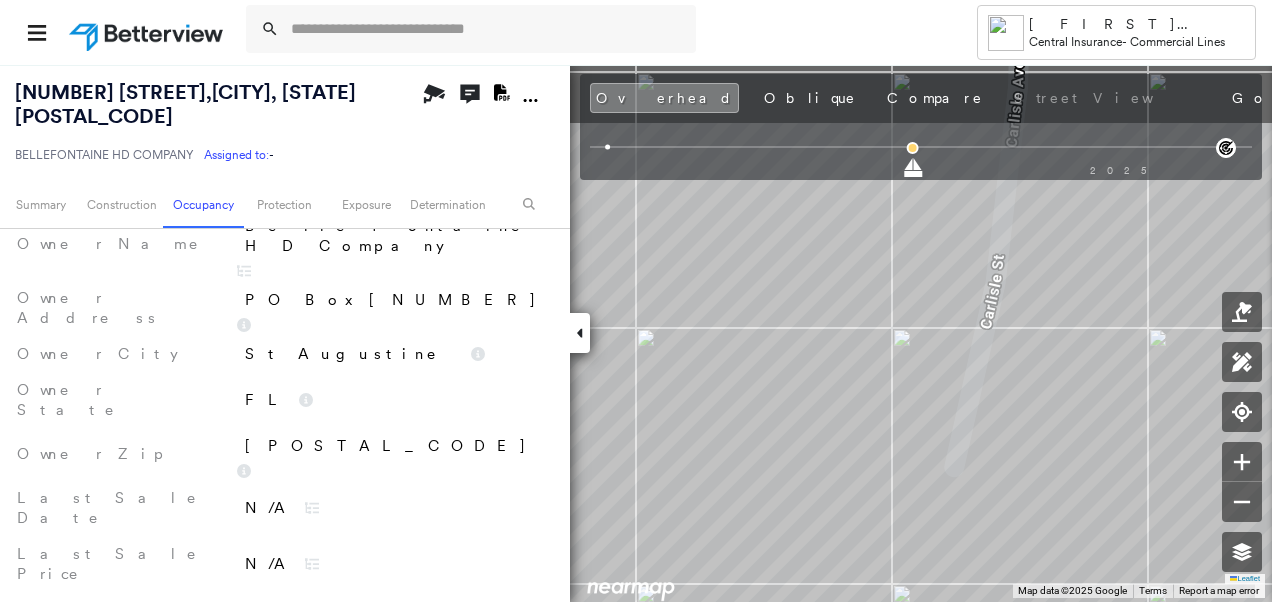 click on "1
Leaflet Keyboard shortcuts Map Data Map data ©2025 Google Map data ©2025 Google 10 m  Click to toggle between metric and imperial units Terms Report a map error To navigate, press the arrow keys." at bounding box center [636, 333] 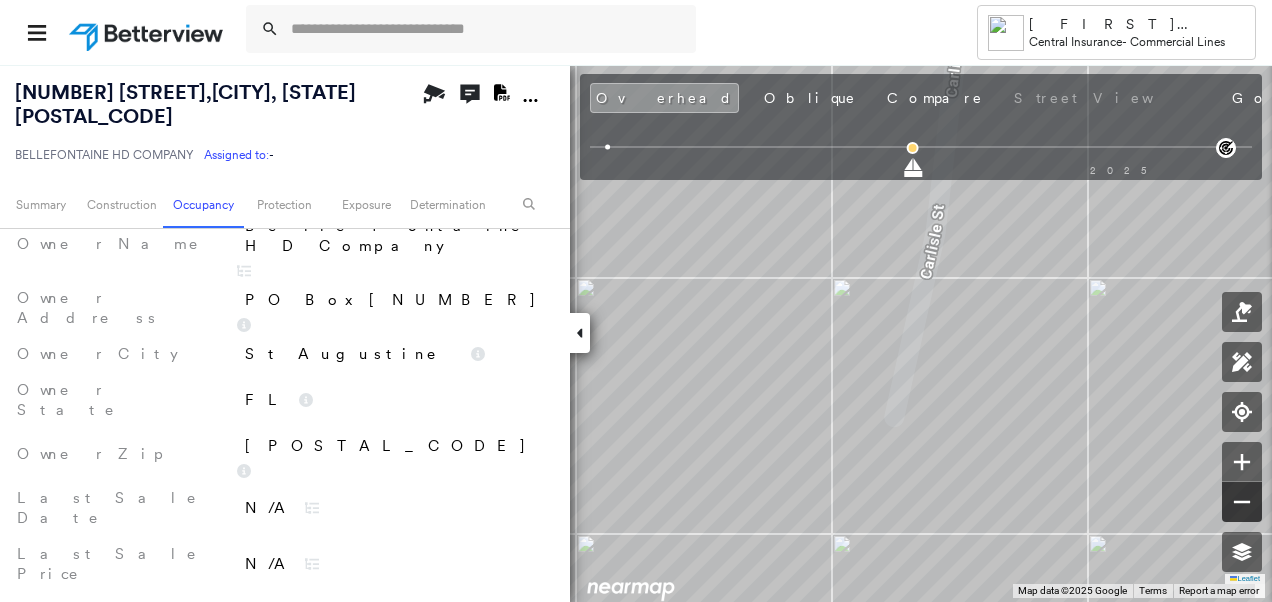 click at bounding box center [1242, 502] 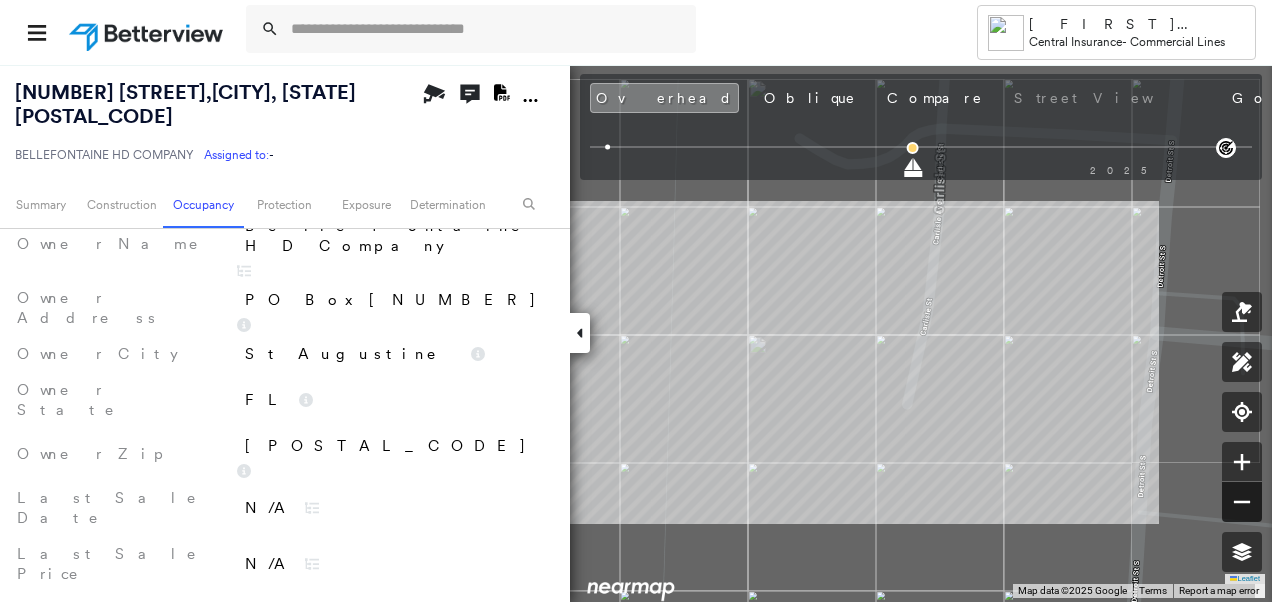 click at bounding box center (1242, 502) 